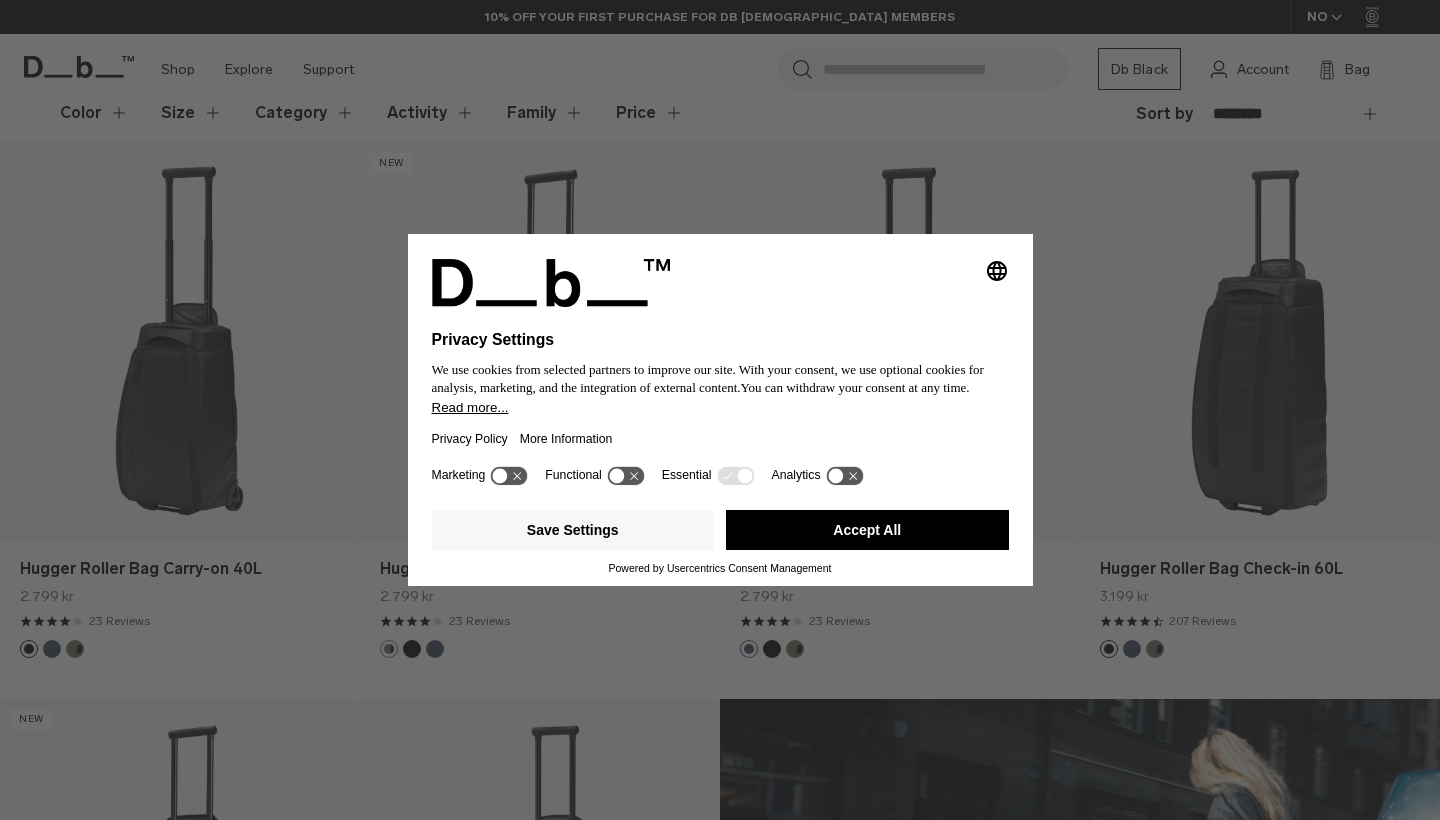 scroll, scrollTop: 354, scrollLeft: 0, axis: vertical 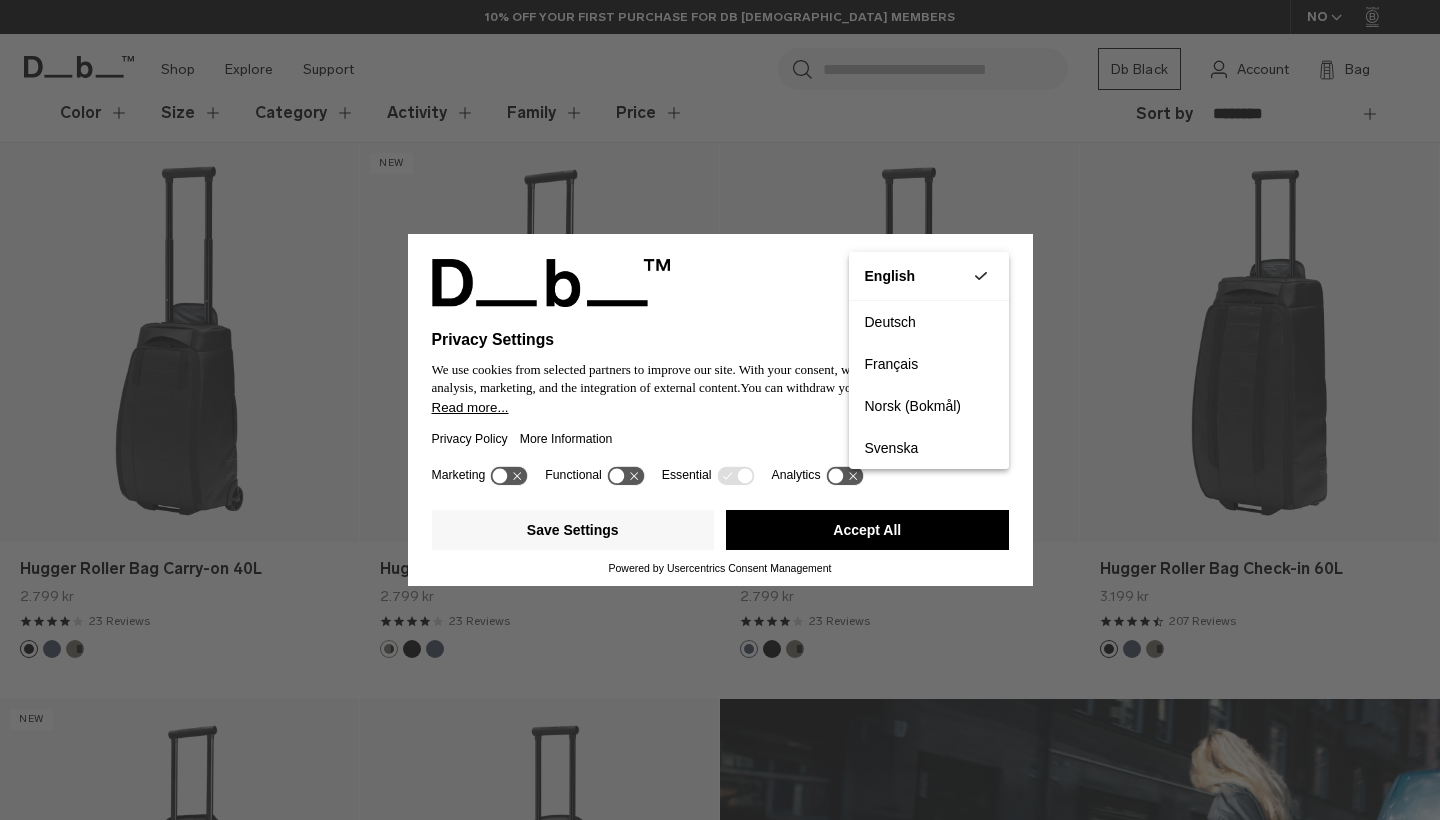 click on "Privacy Settings We use cookies from selected partners to improve our site. With your consent, we use optional cookies for analysis, marketing, and the integration of external content.  You can withdraw your consent at any time. Read more... Privacy Policy More Information Marketing Functional Essential Analytics Save Settings Accept All Powered by   Usercentrics Consent Management" at bounding box center (720, 410) 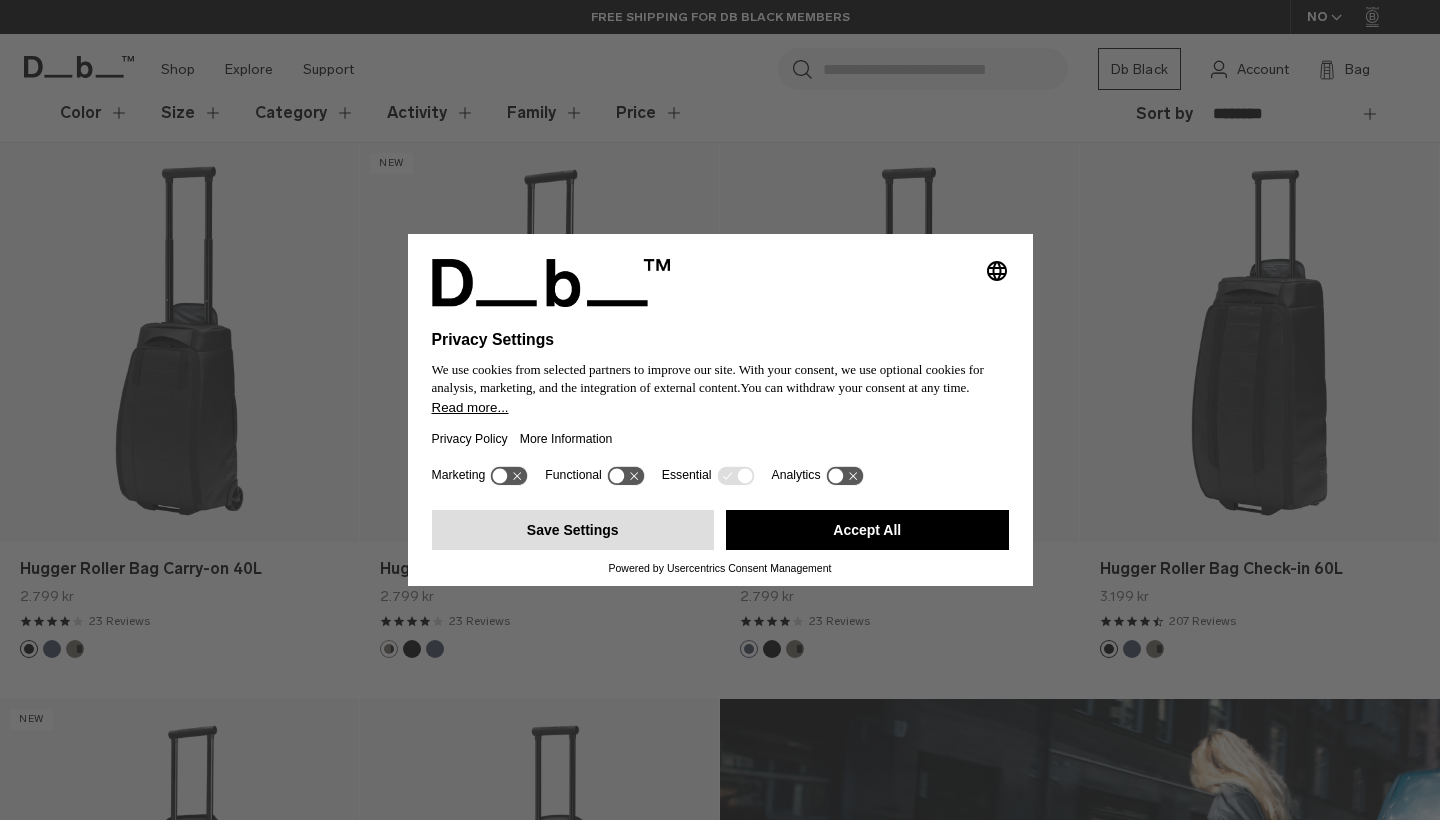 click on "Save Settings" at bounding box center (573, 530) 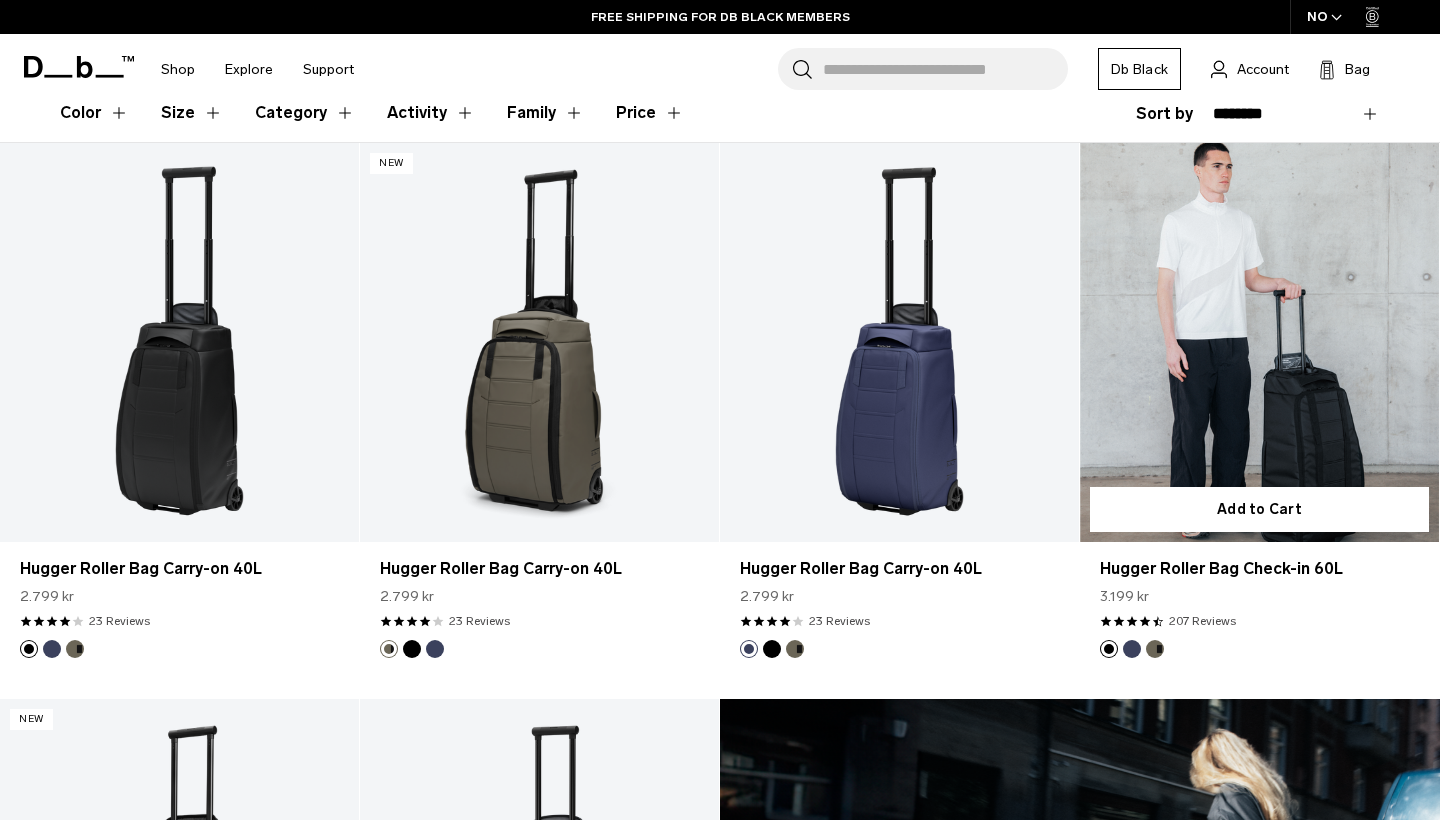 click at bounding box center (1259, 342) 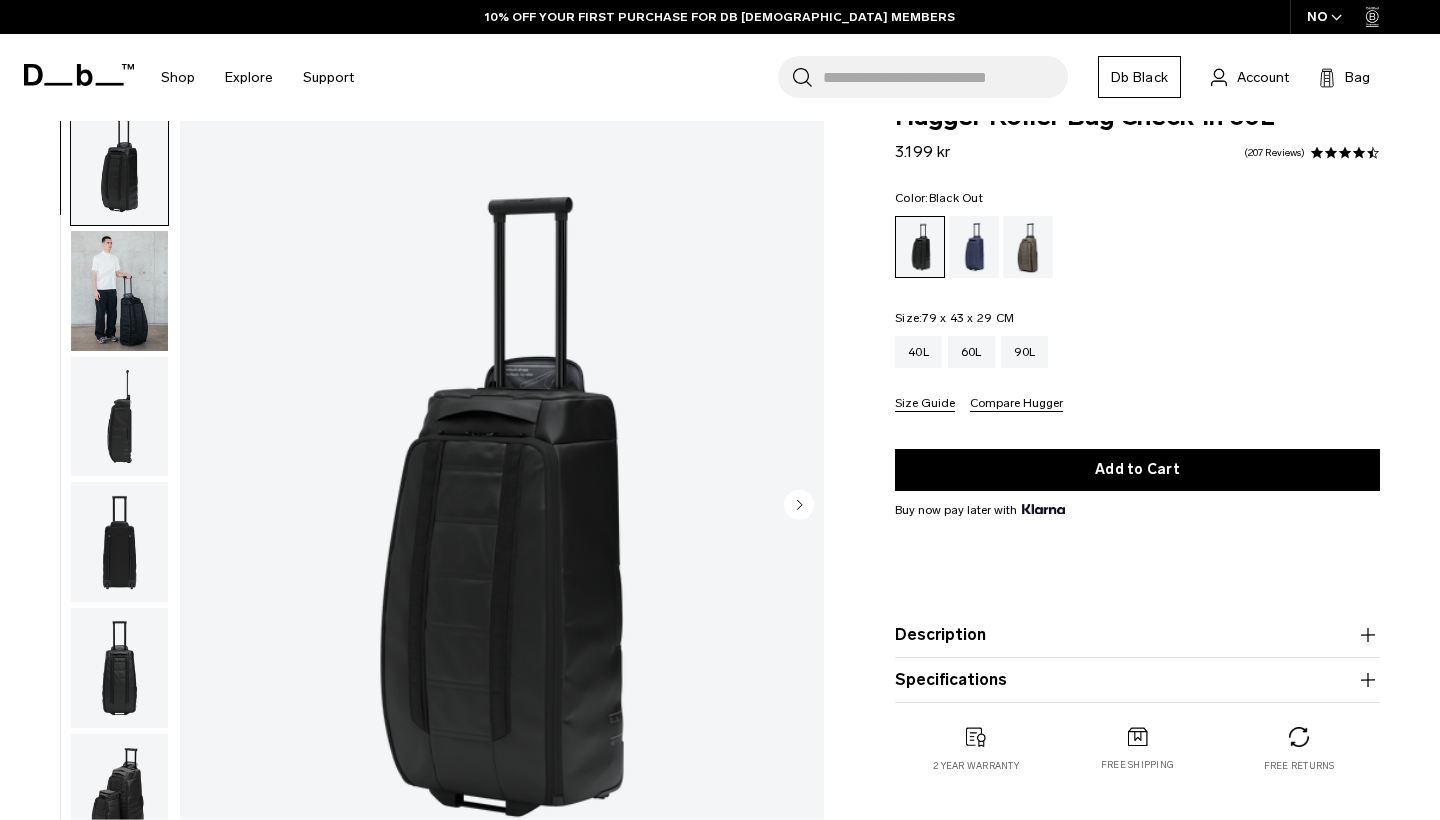 scroll, scrollTop: 0, scrollLeft: 0, axis: both 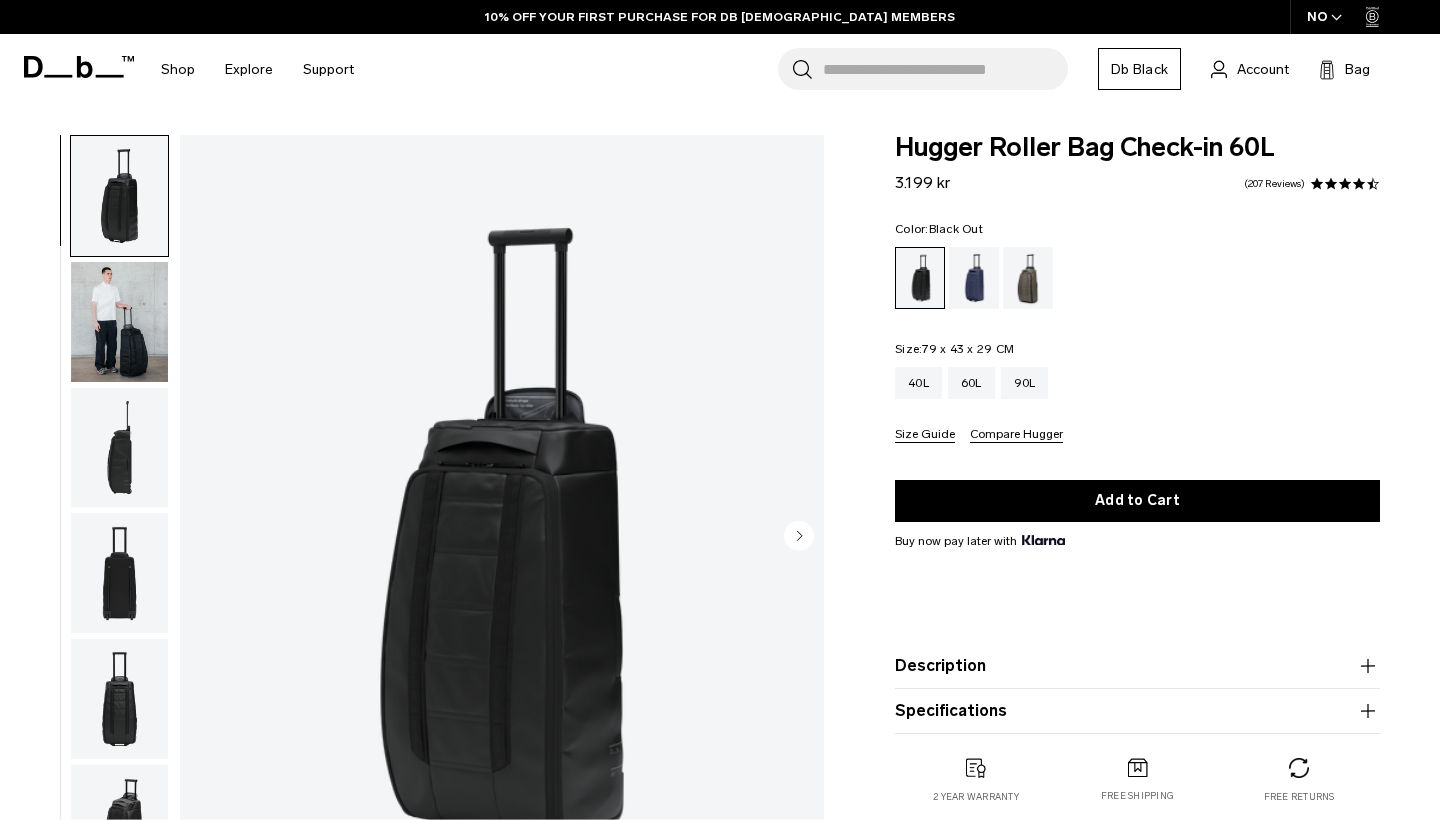 click at bounding box center (119, 322) 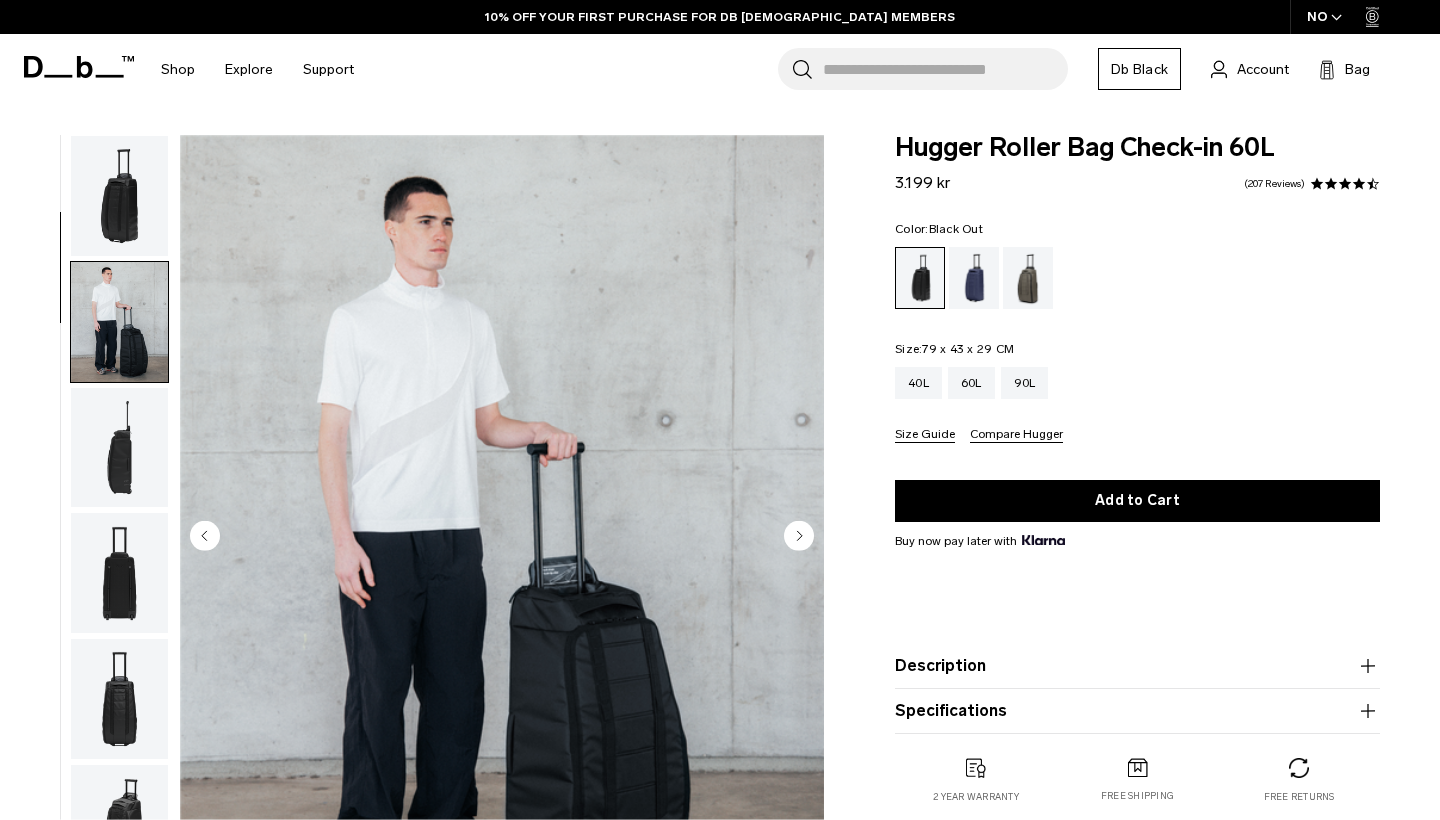 scroll, scrollTop: 127, scrollLeft: 0, axis: vertical 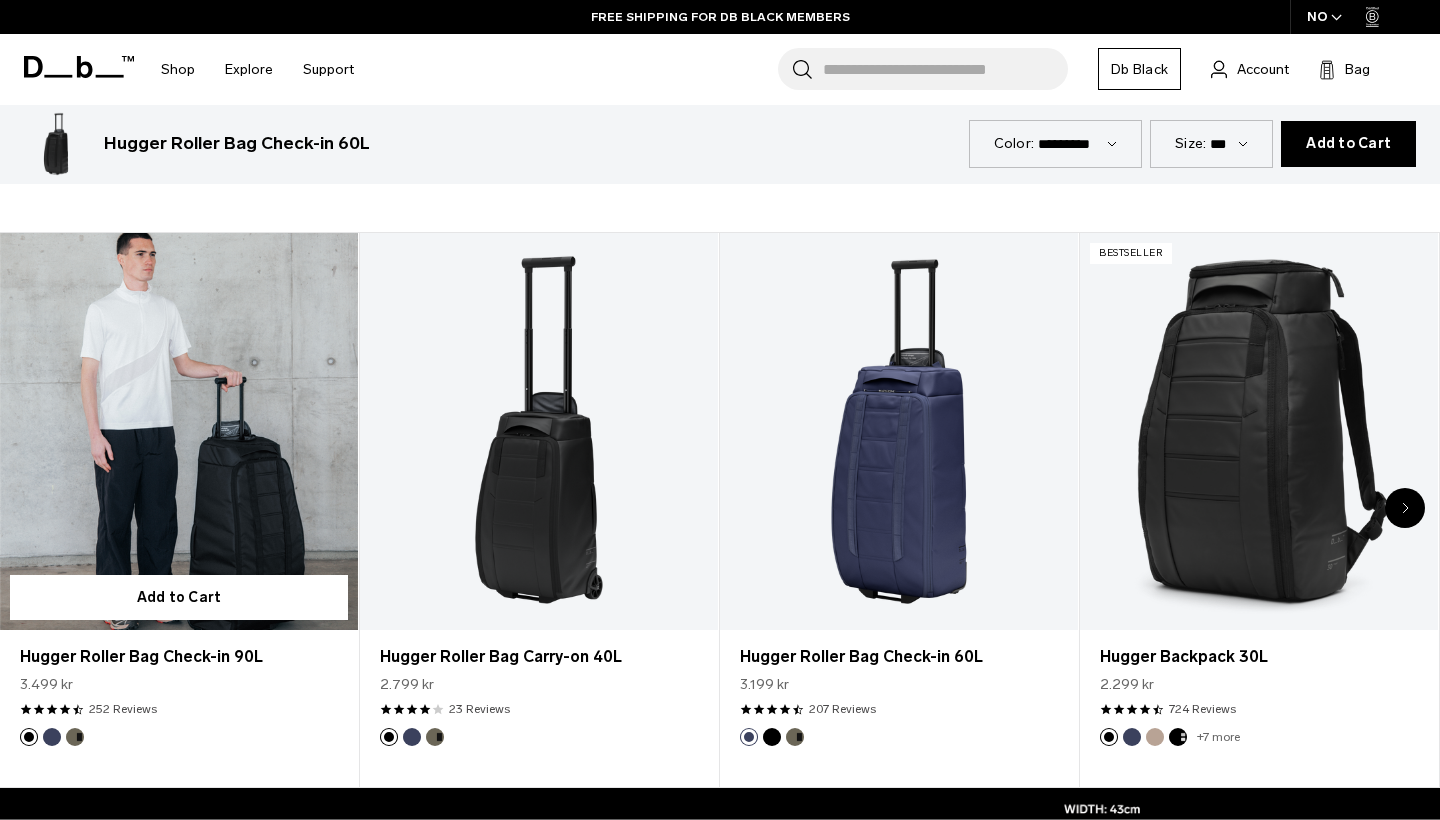 click at bounding box center [179, 432] 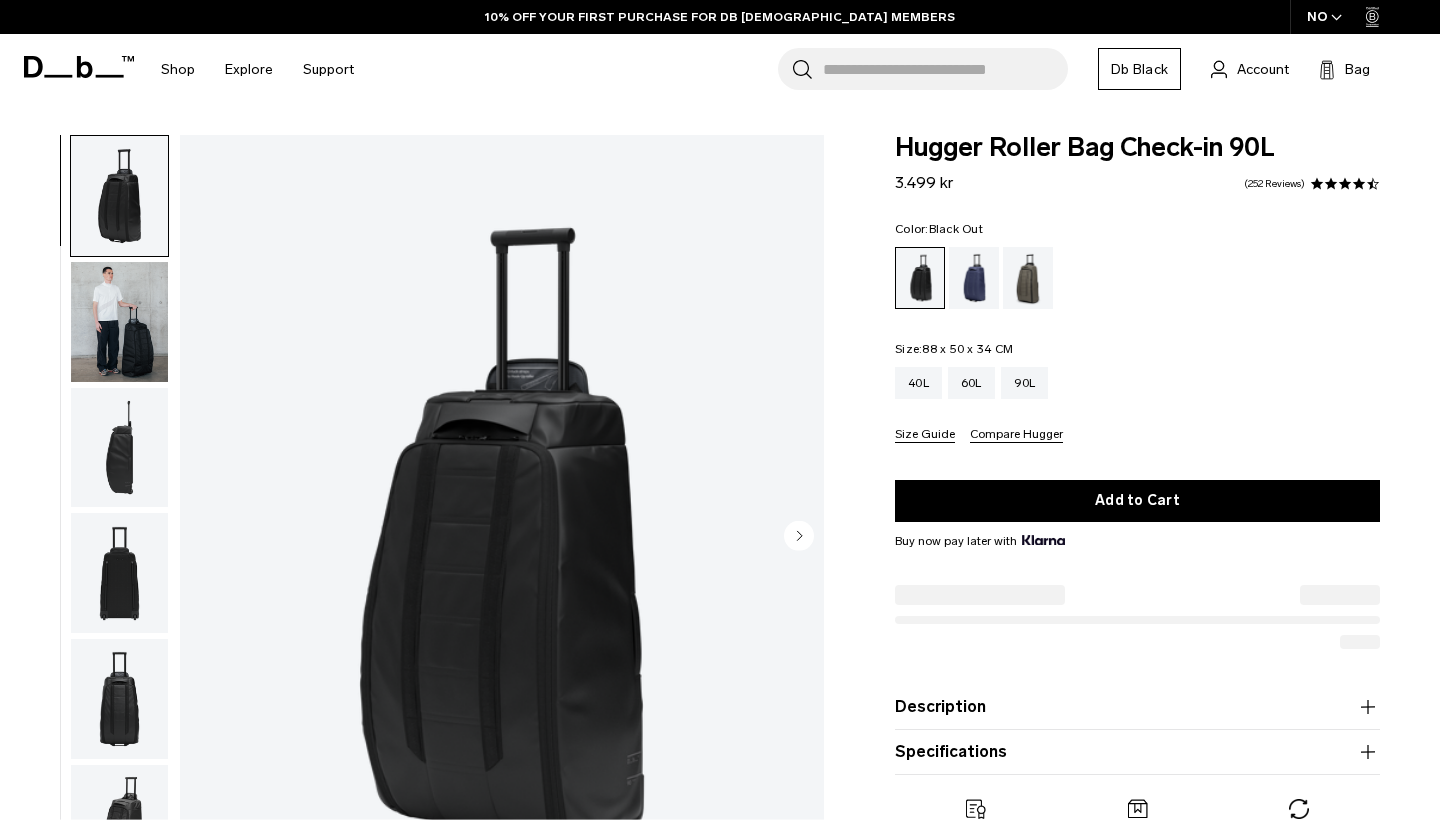 click at bounding box center [119, 322] 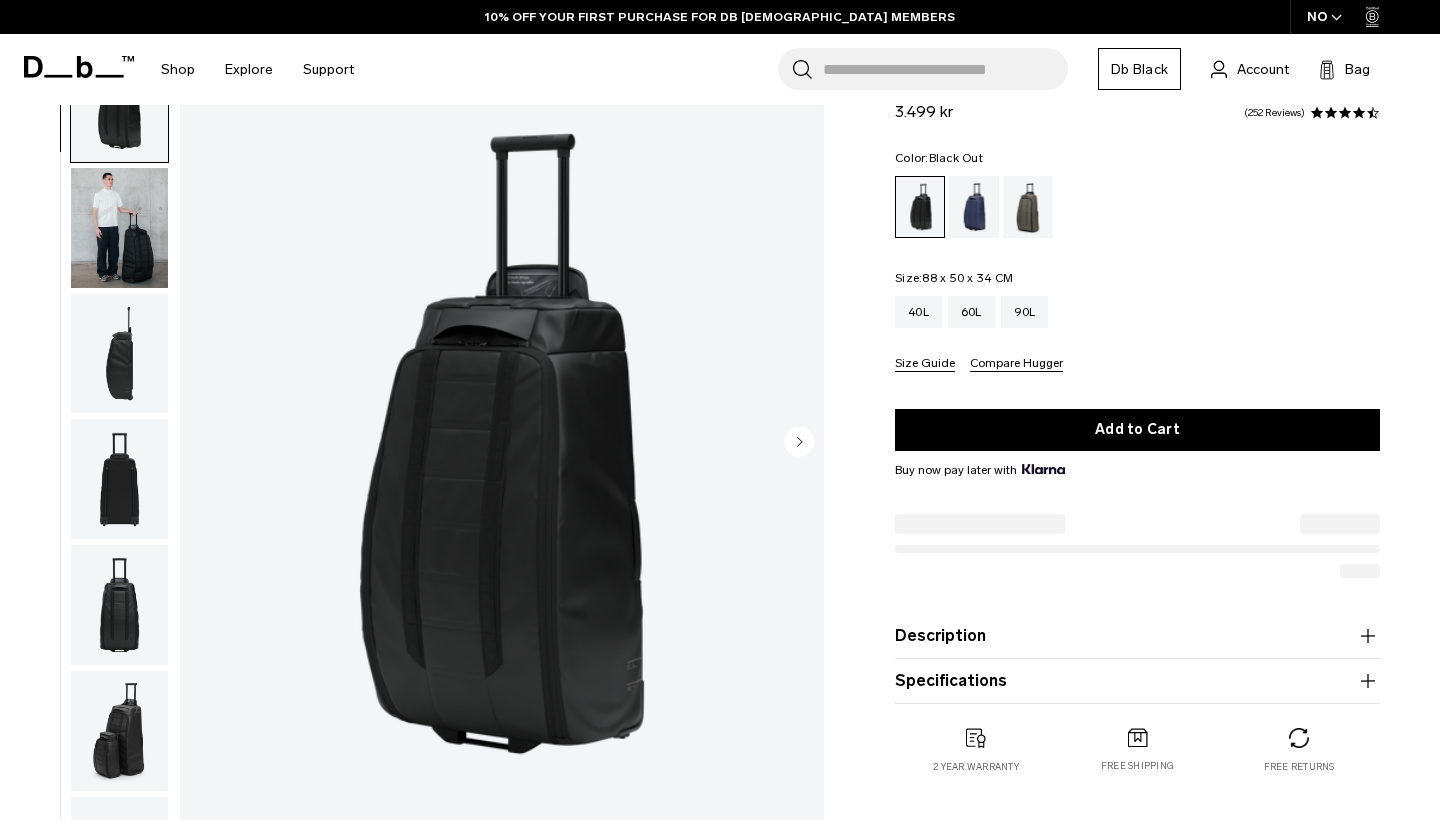 scroll, scrollTop: 127, scrollLeft: 0, axis: vertical 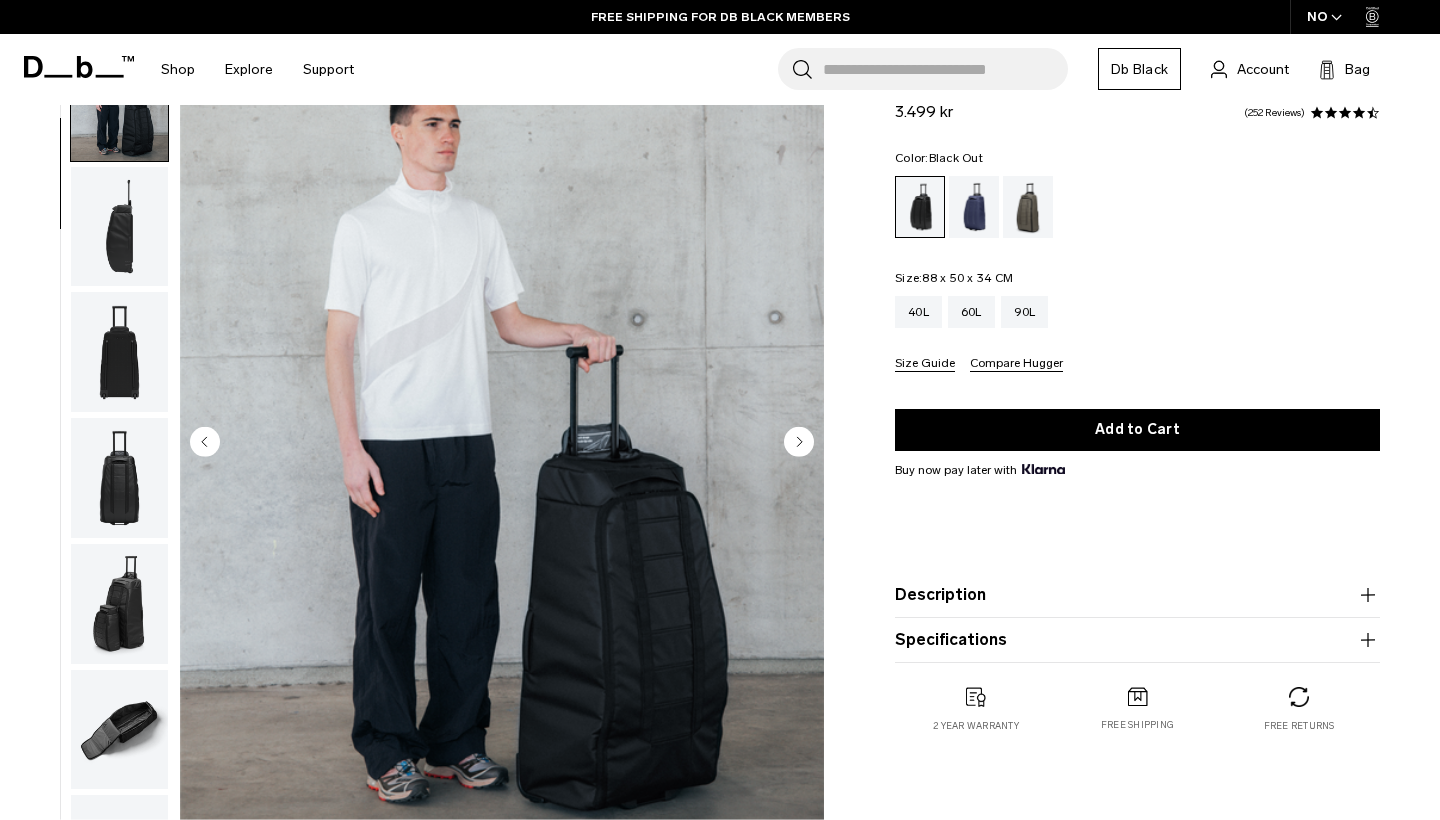 click 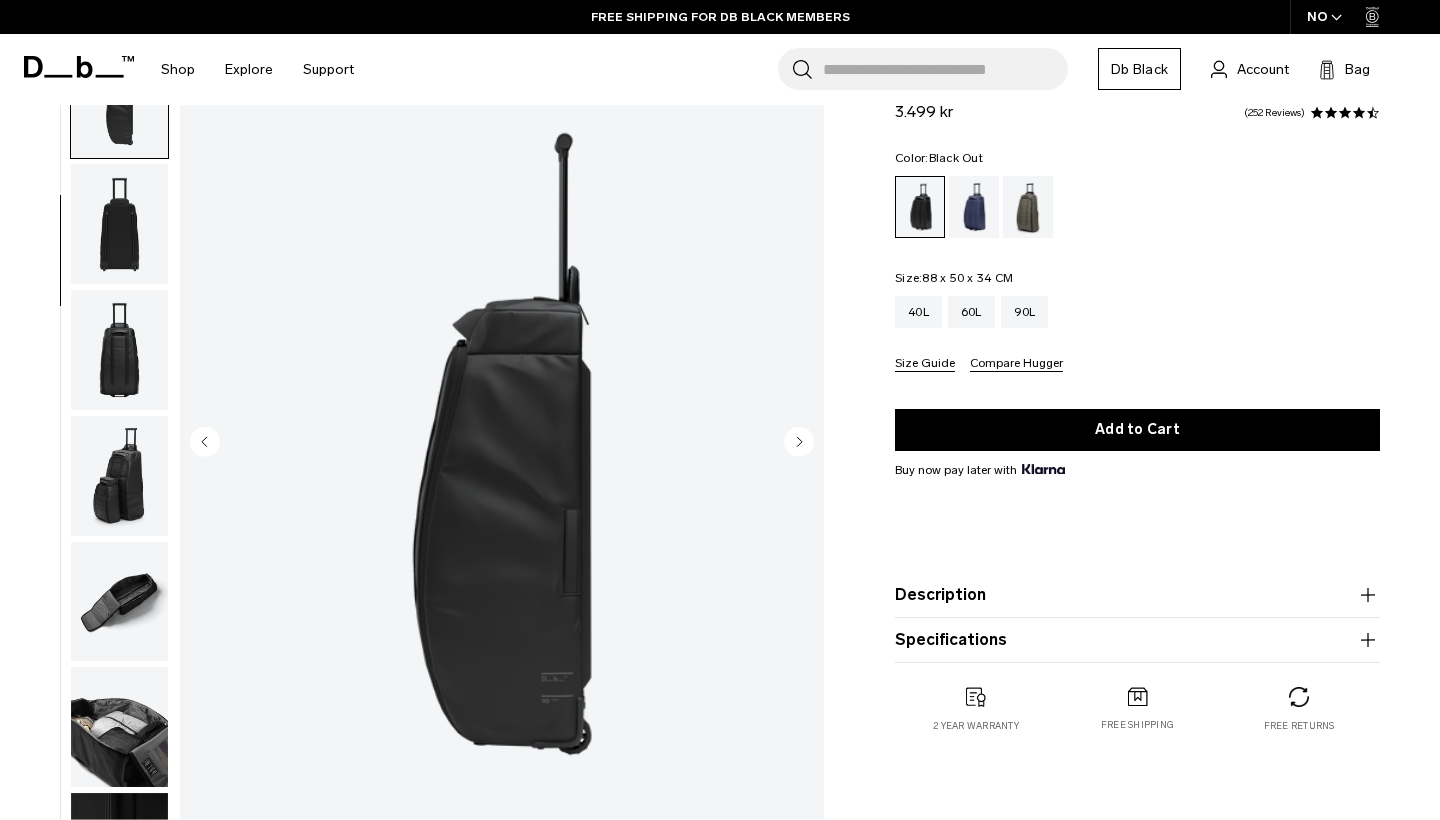 click 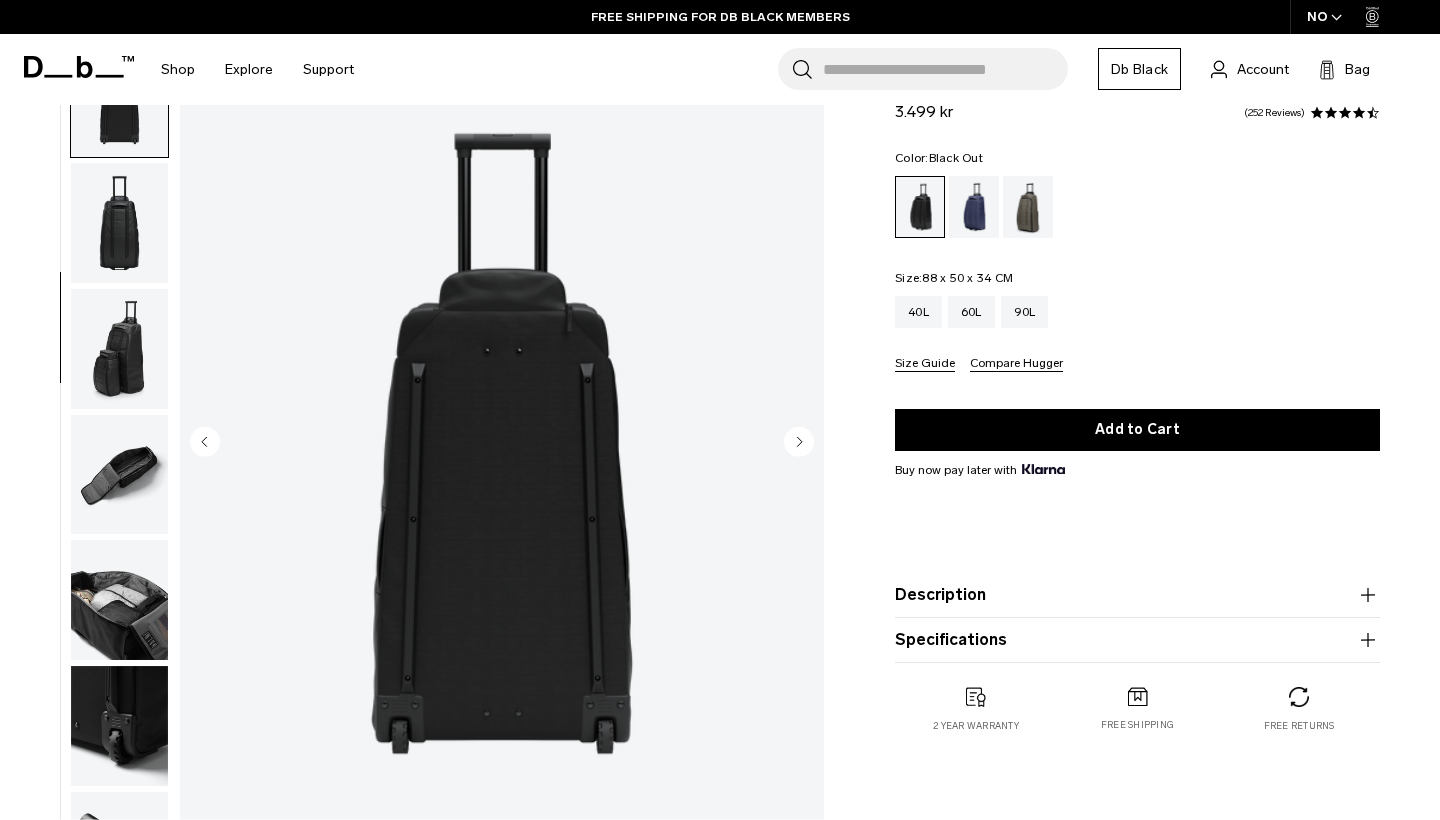 click 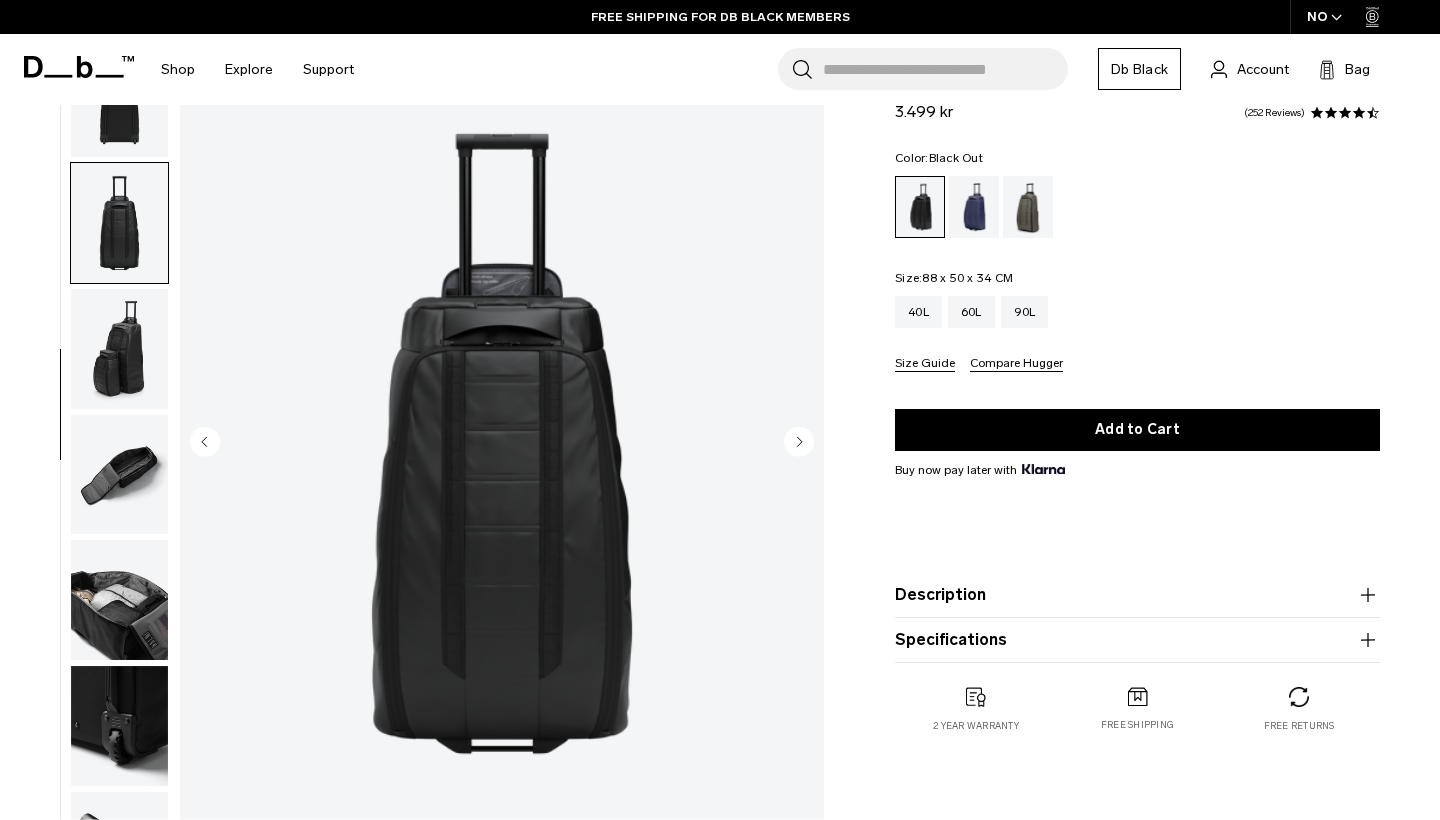 scroll, scrollTop: 464, scrollLeft: 0, axis: vertical 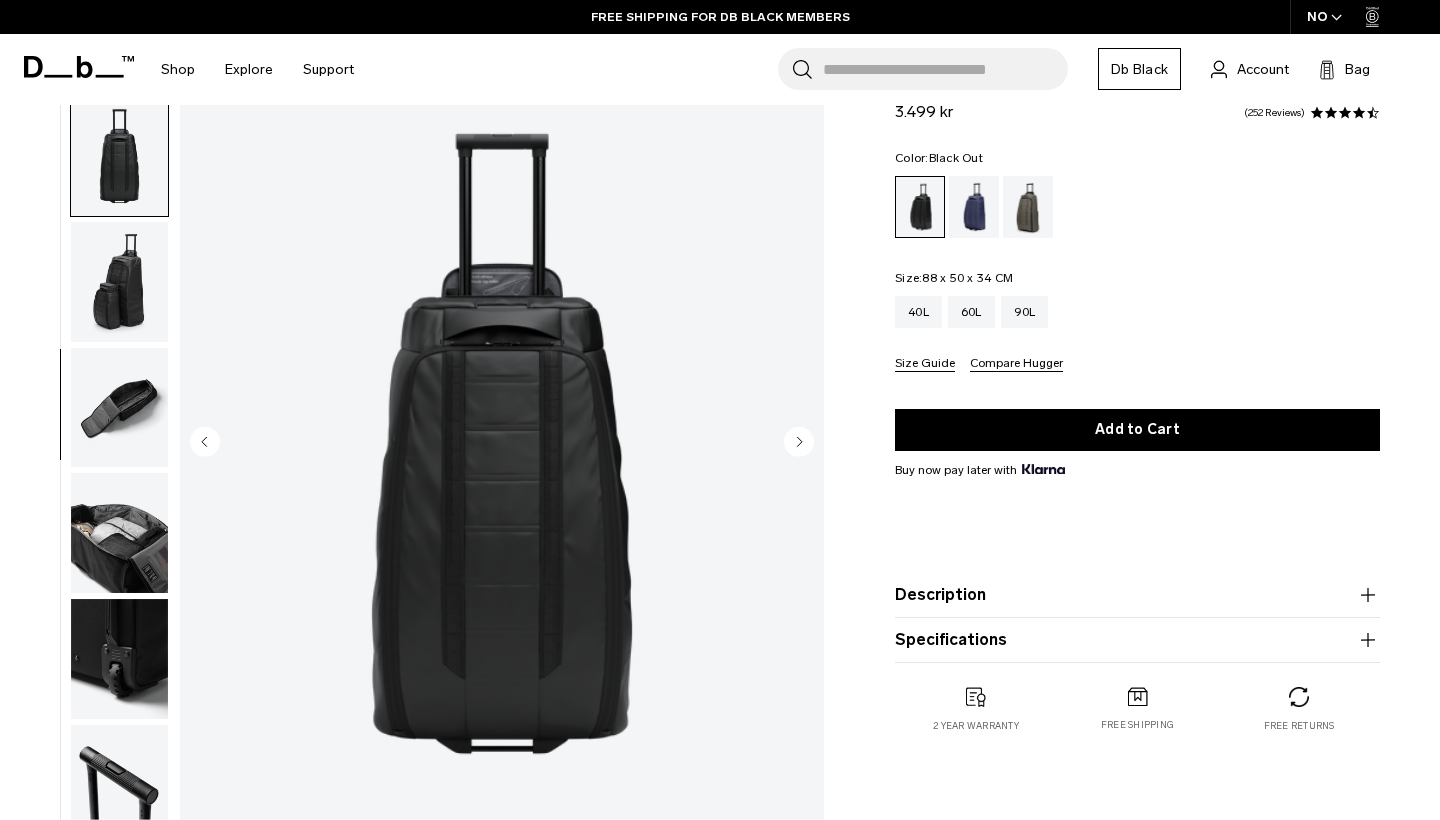click 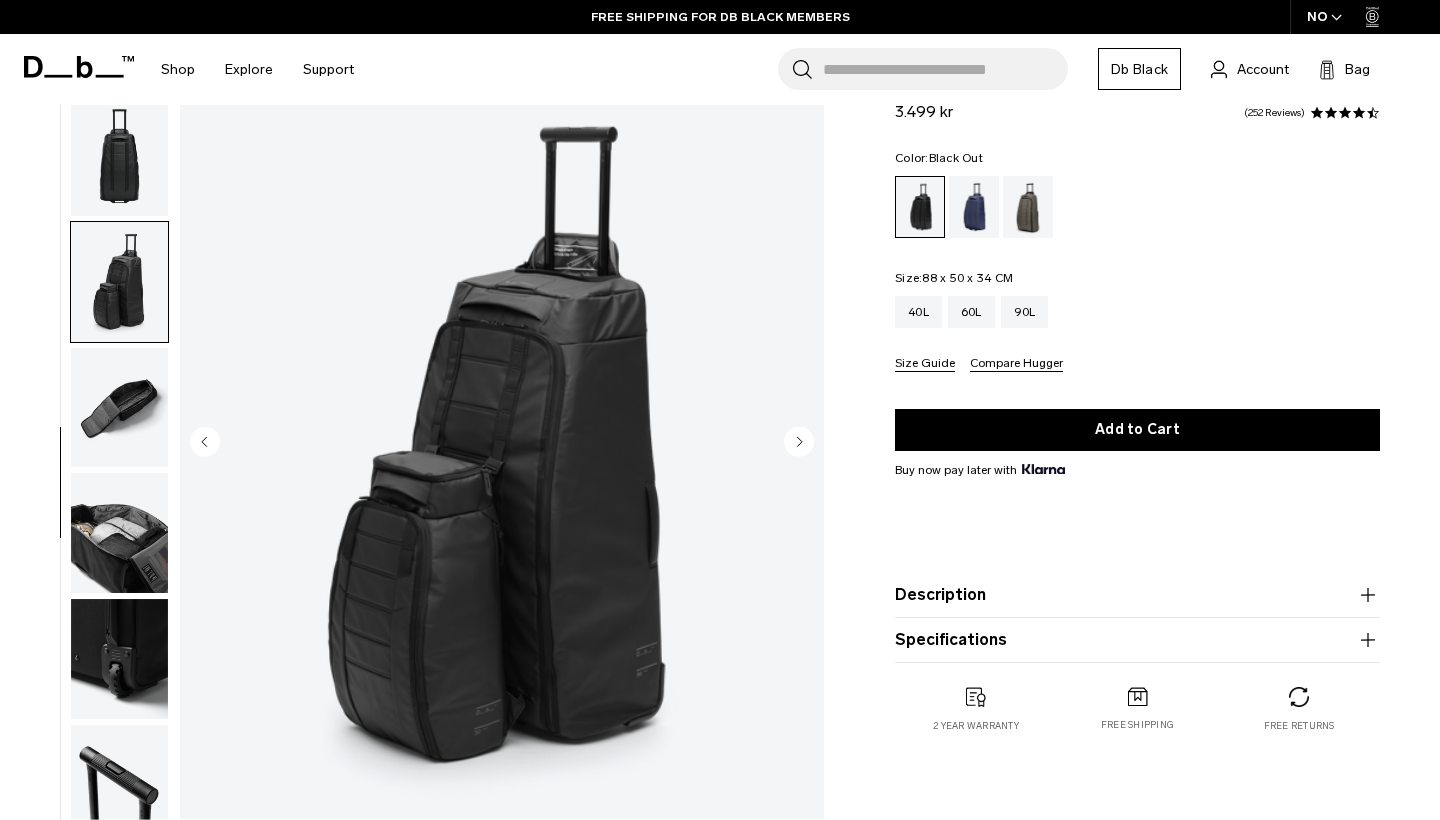 click 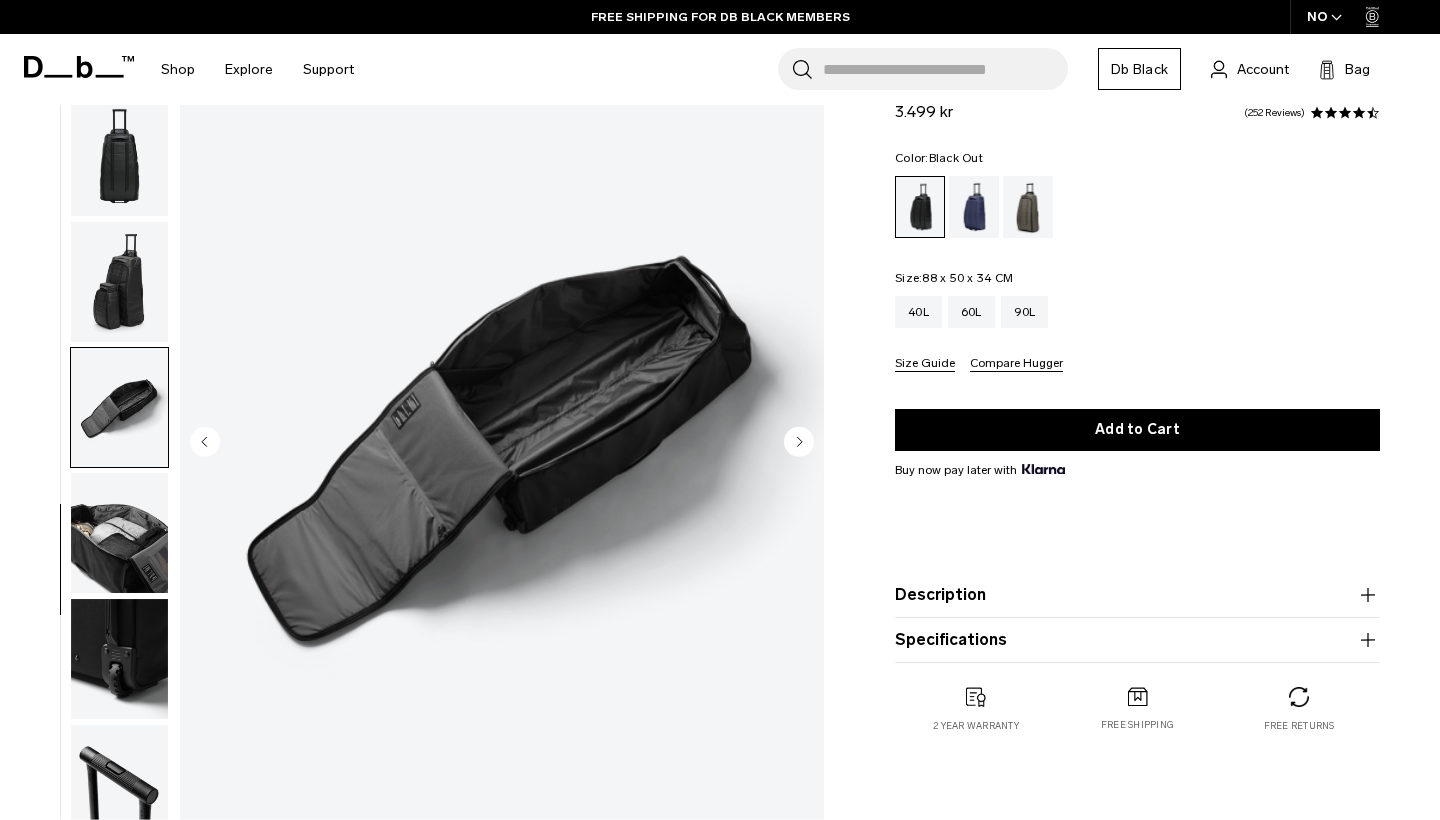 click at bounding box center [920, 207] 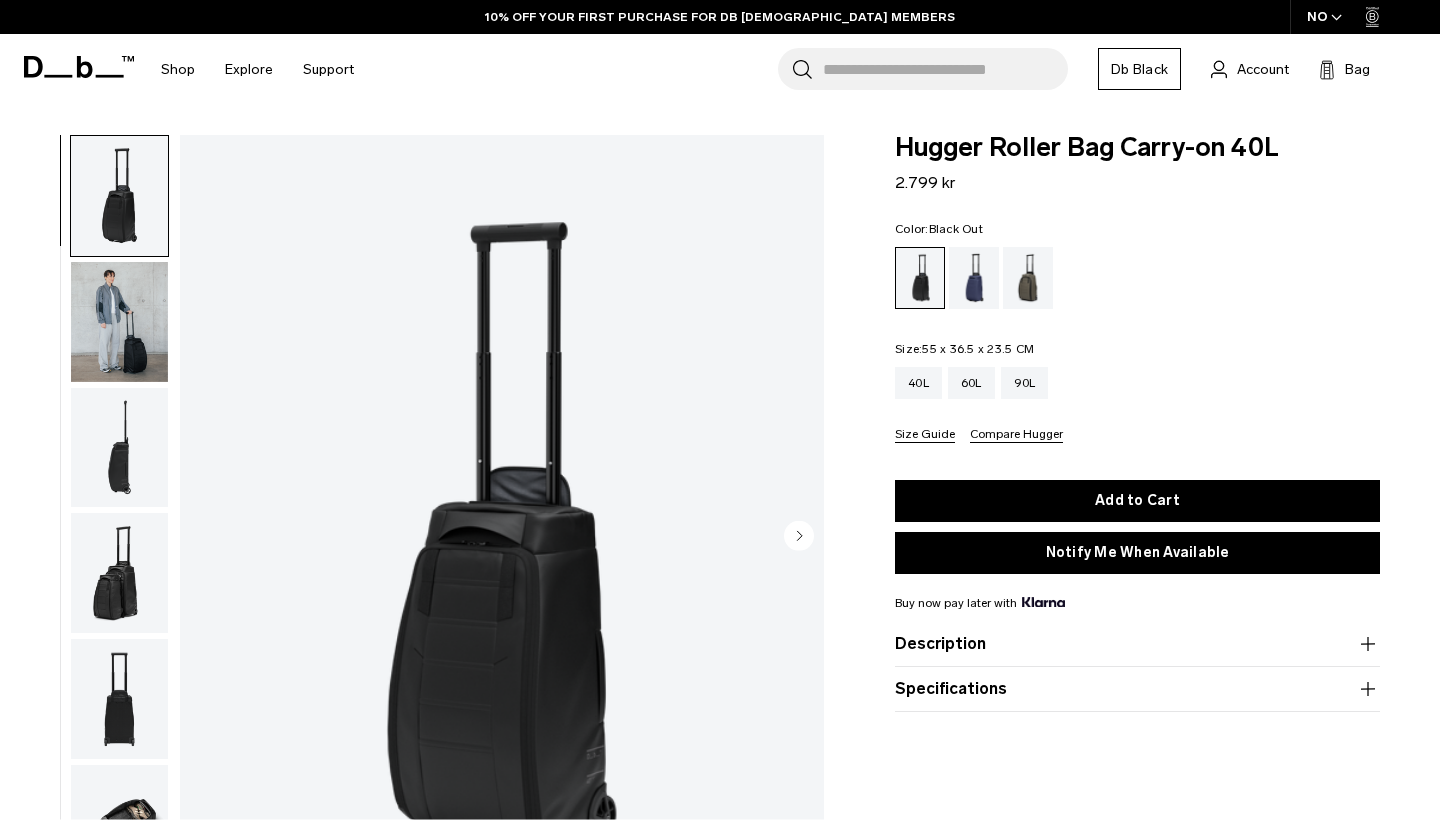 scroll, scrollTop: 0, scrollLeft: 0, axis: both 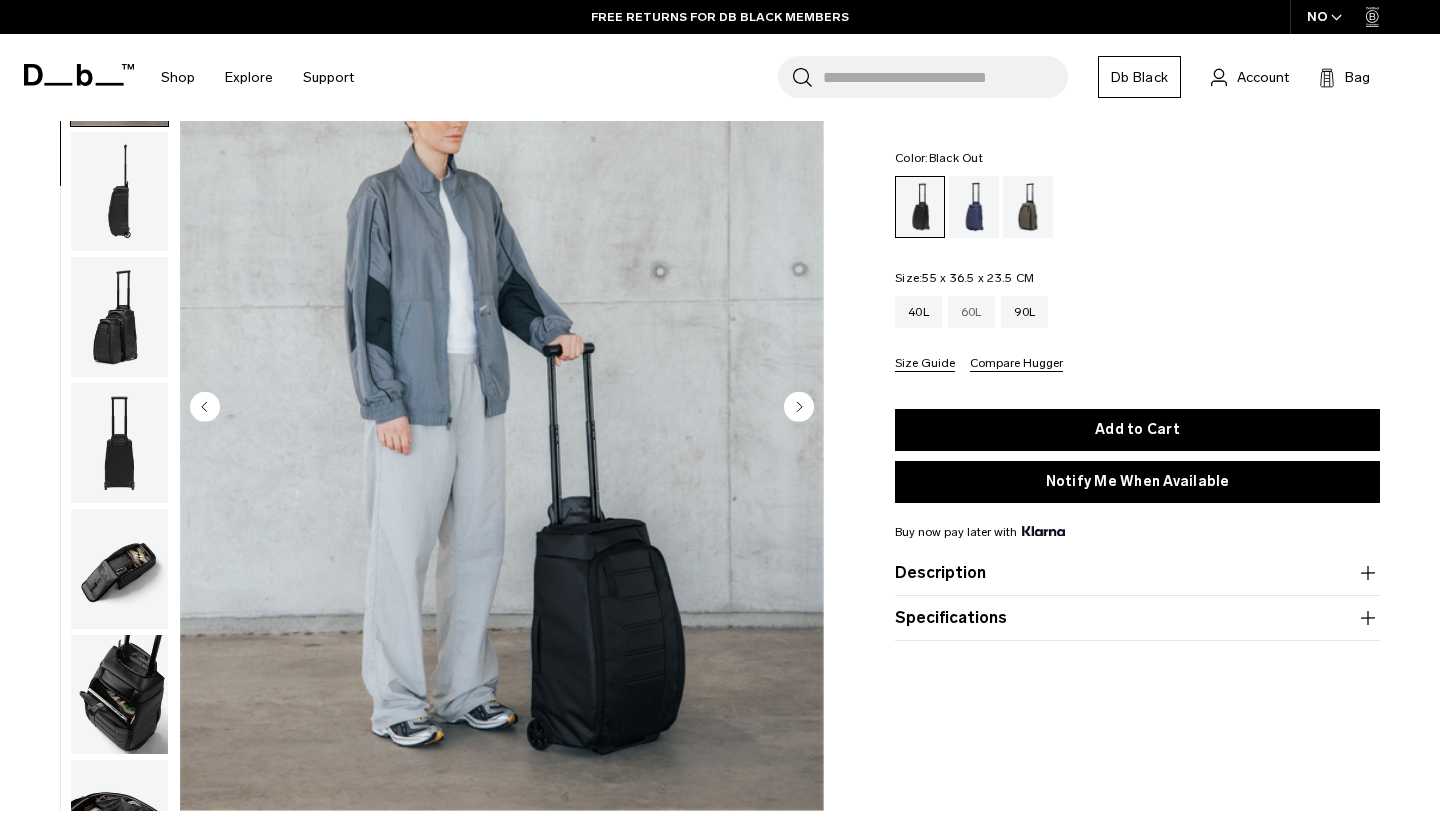 click on "60L" at bounding box center (971, 312) 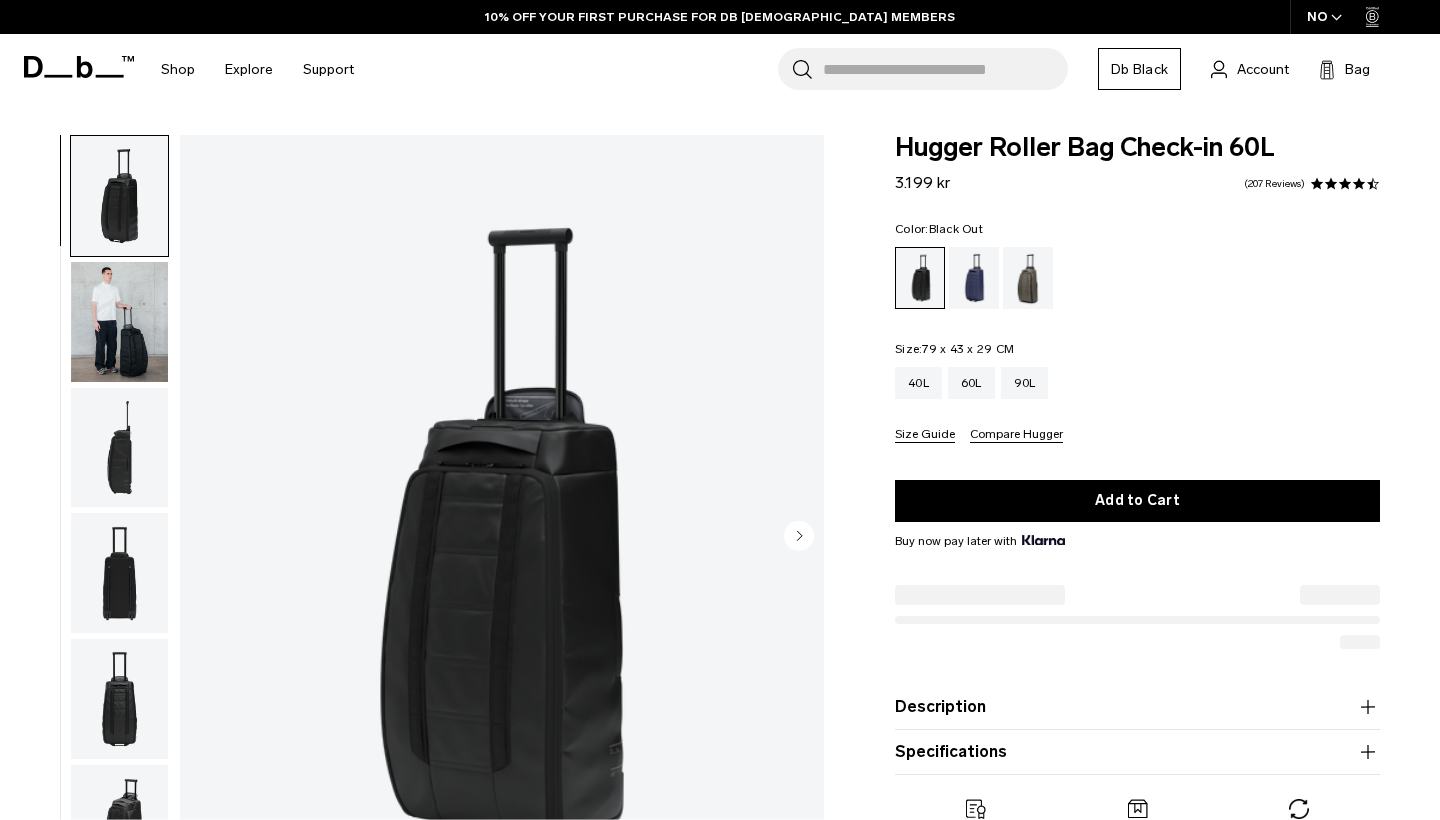 click 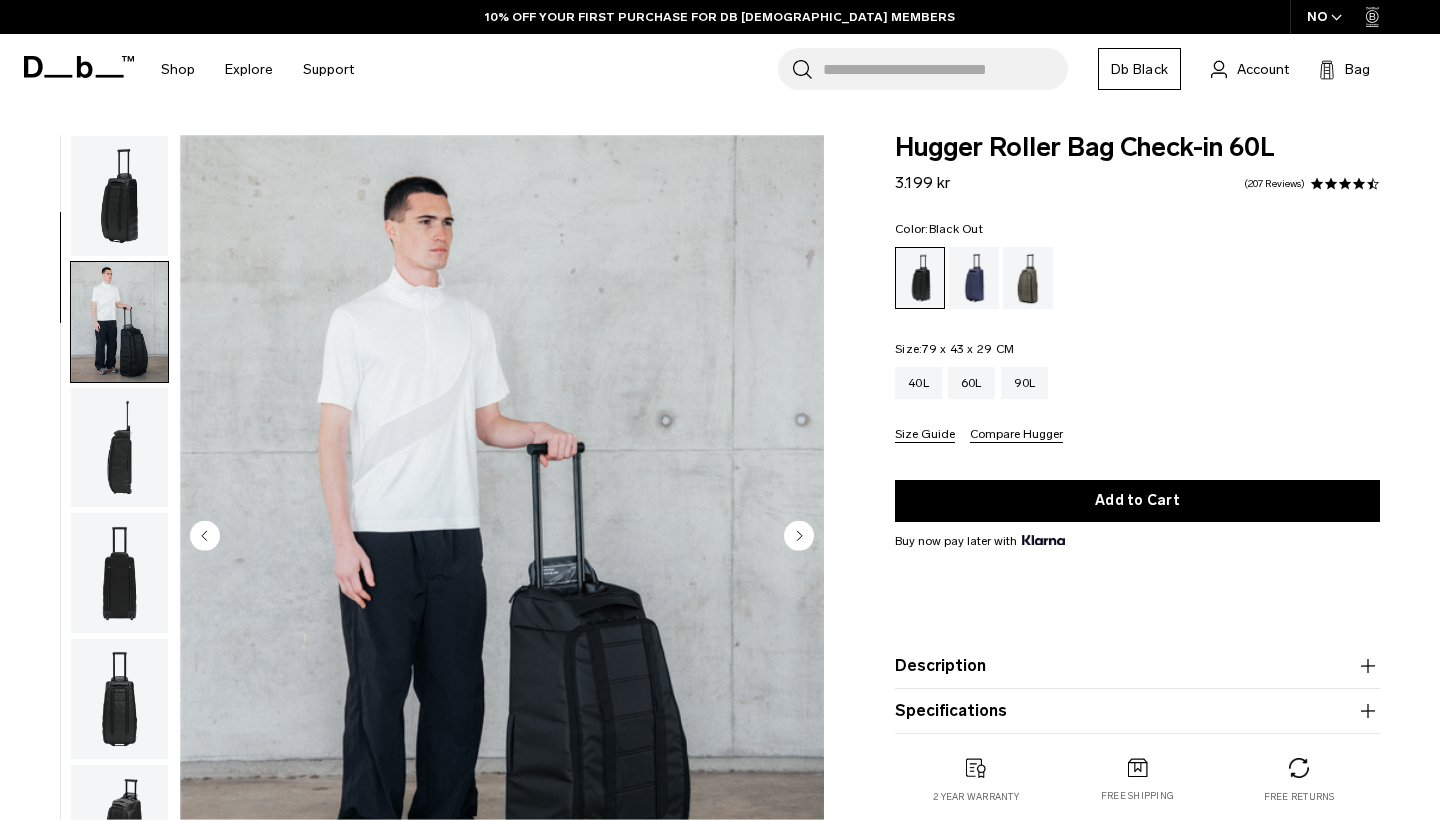 scroll, scrollTop: 127, scrollLeft: 0, axis: vertical 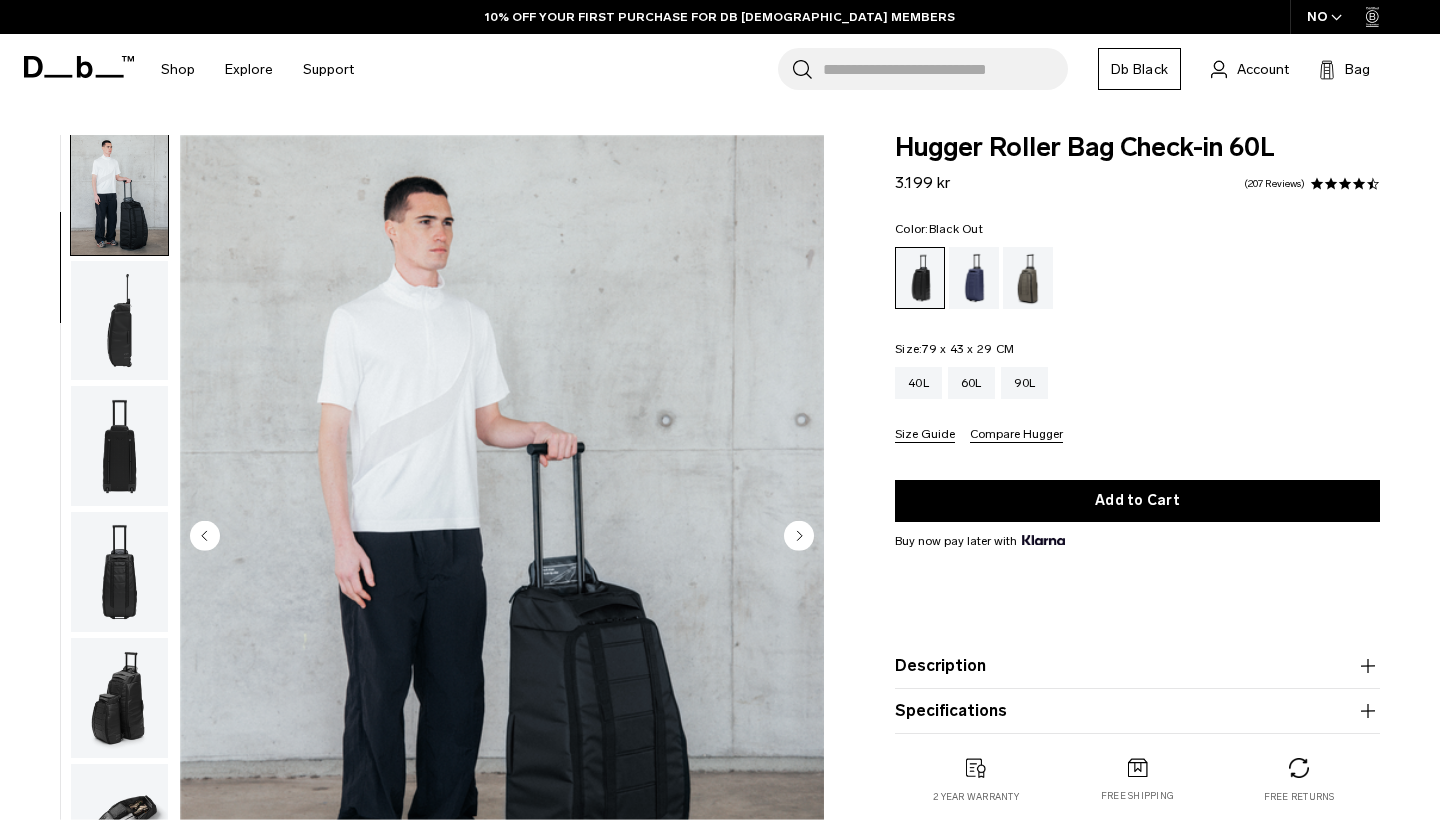 click 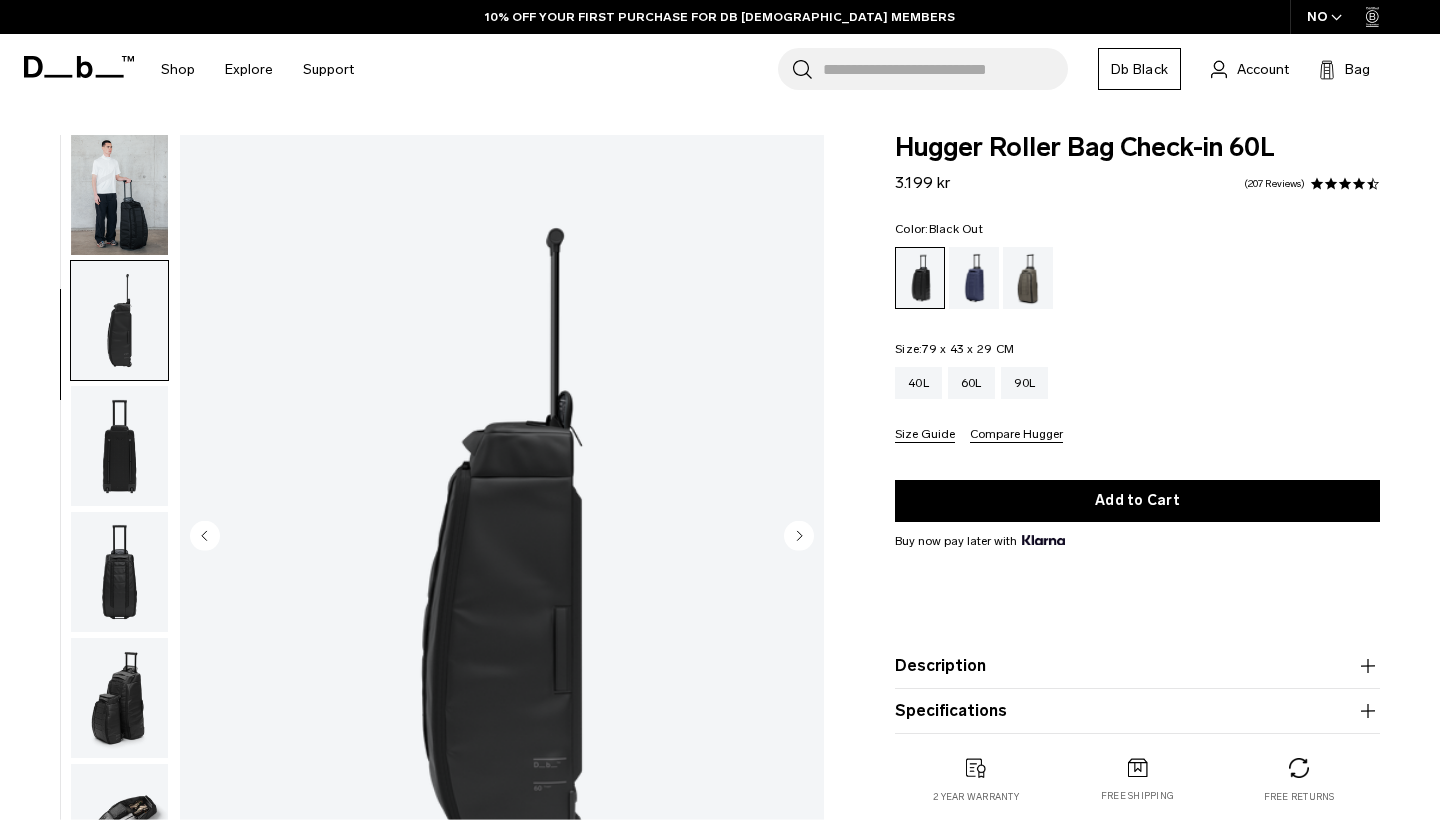 click 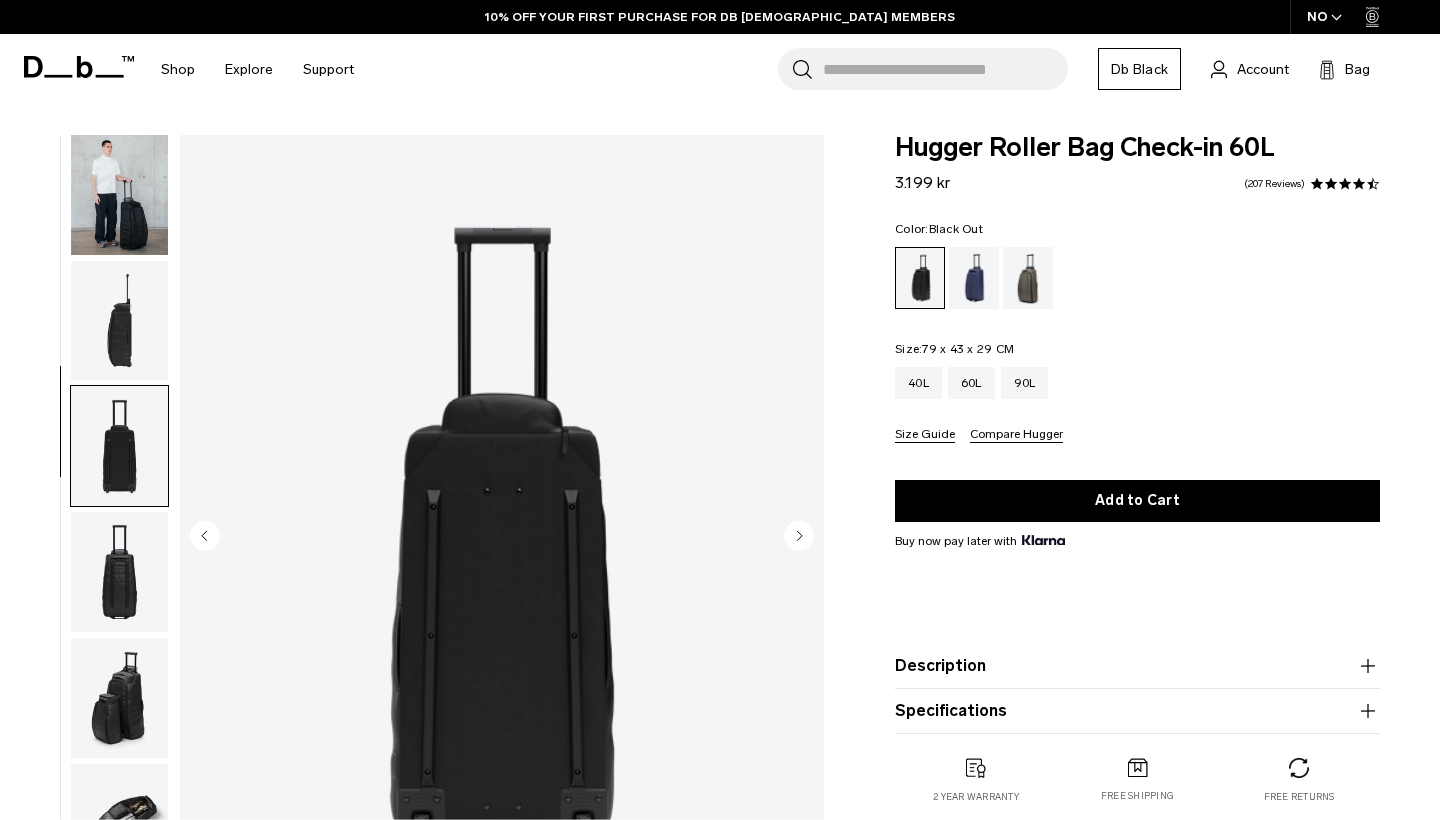 scroll, scrollTop: 382, scrollLeft: 0, axis: vertical 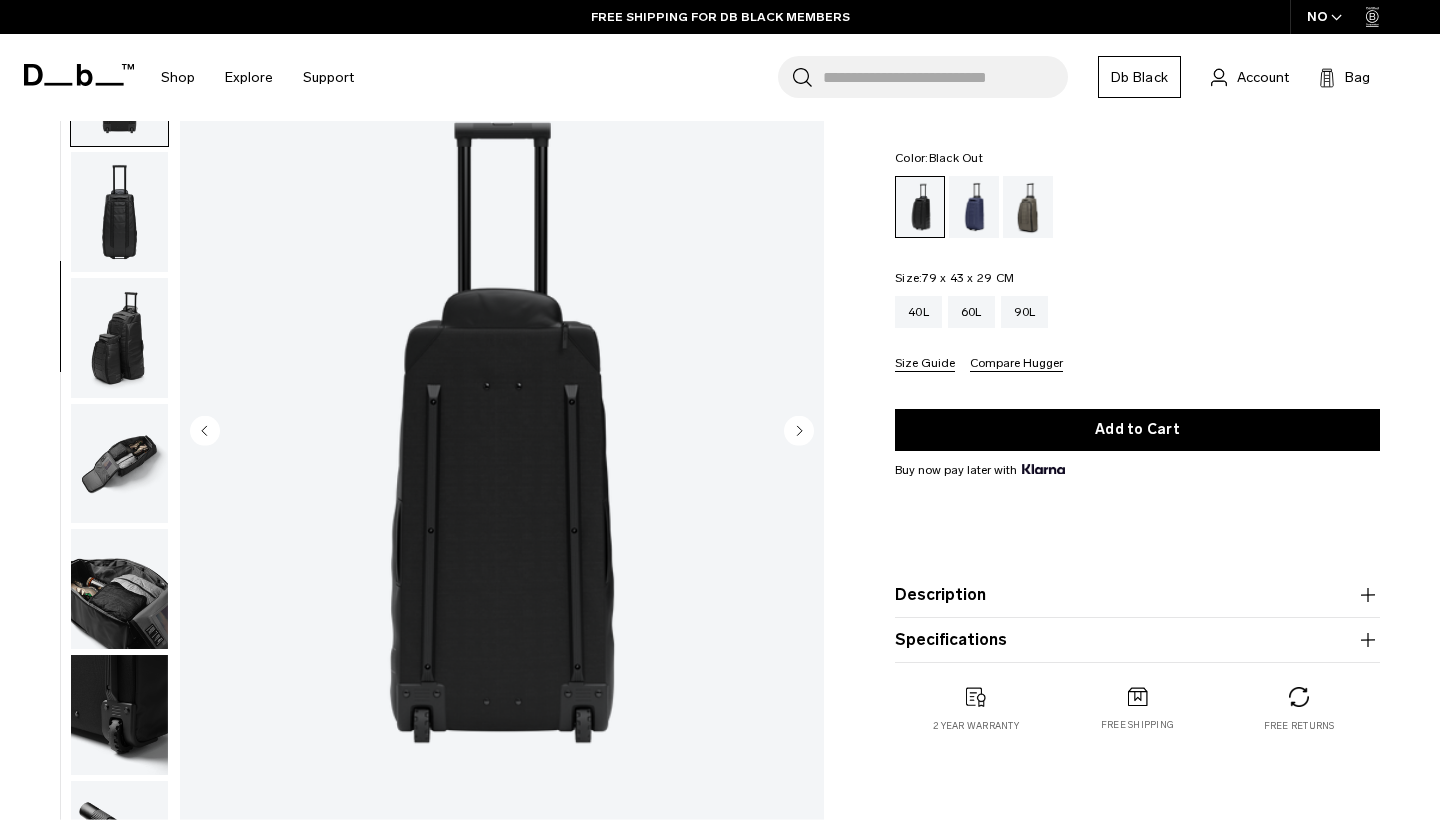 click 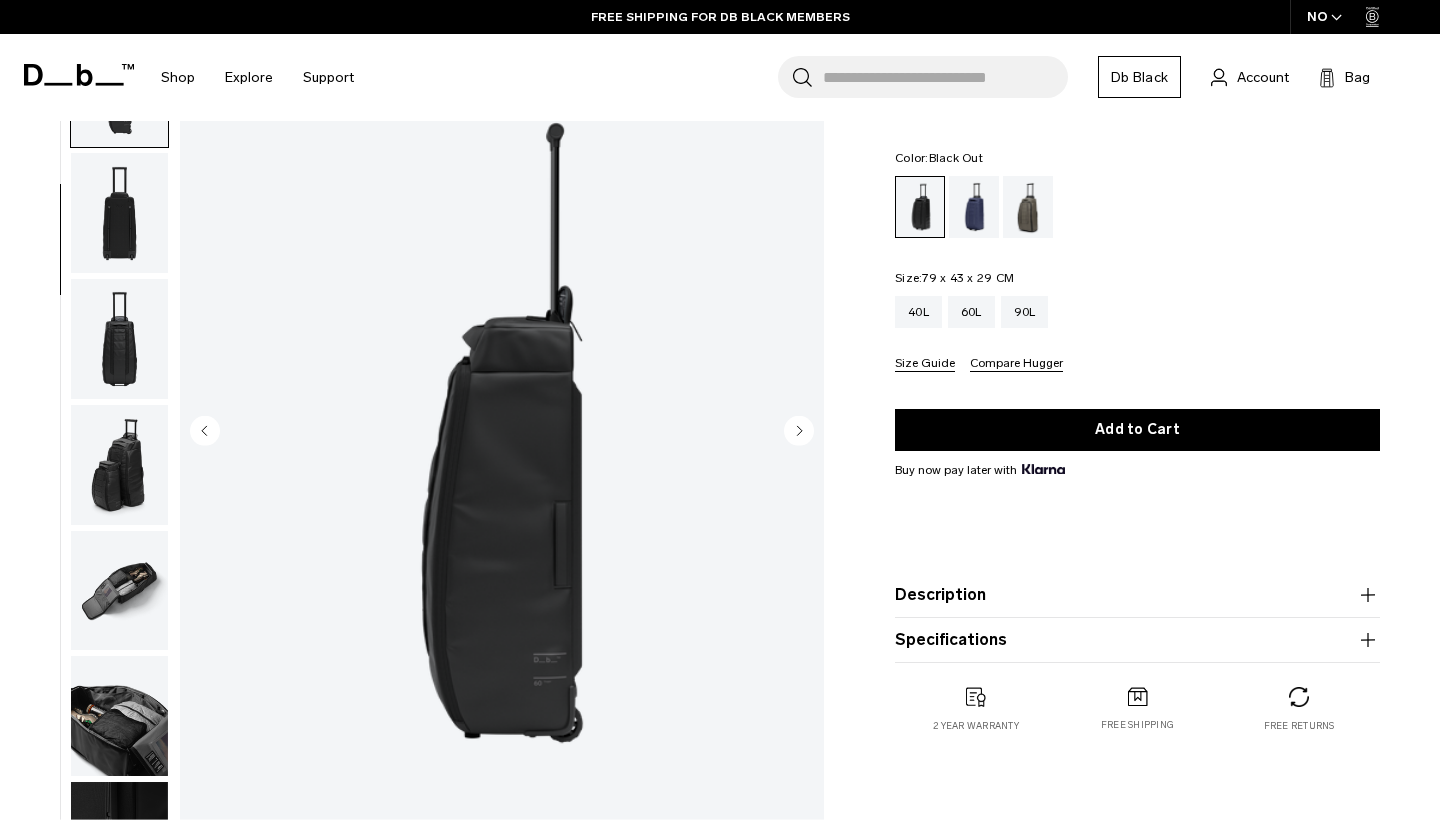 click 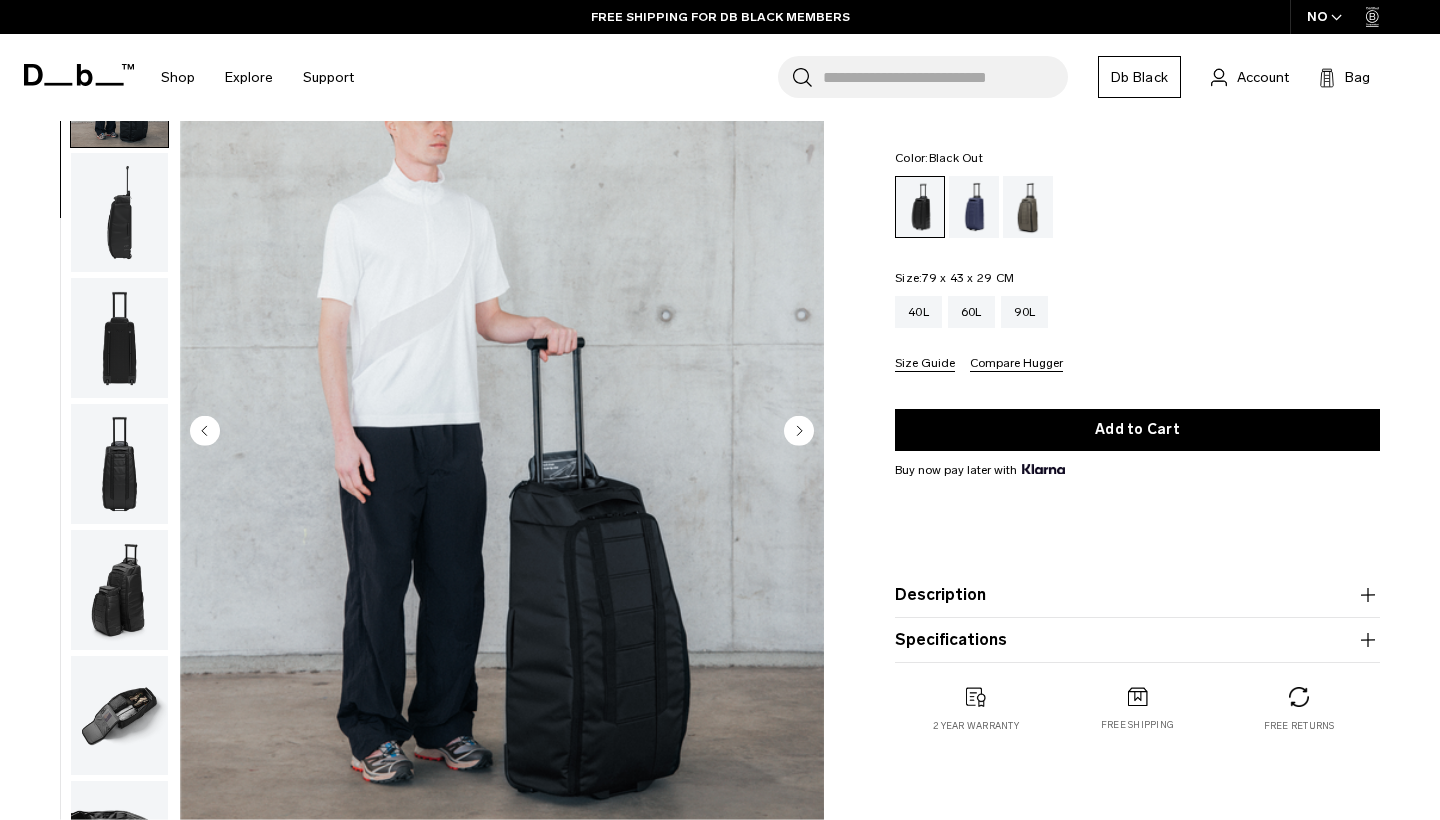 scroll, scrollTop: 127, scrollLeft: 0, axis: vertical 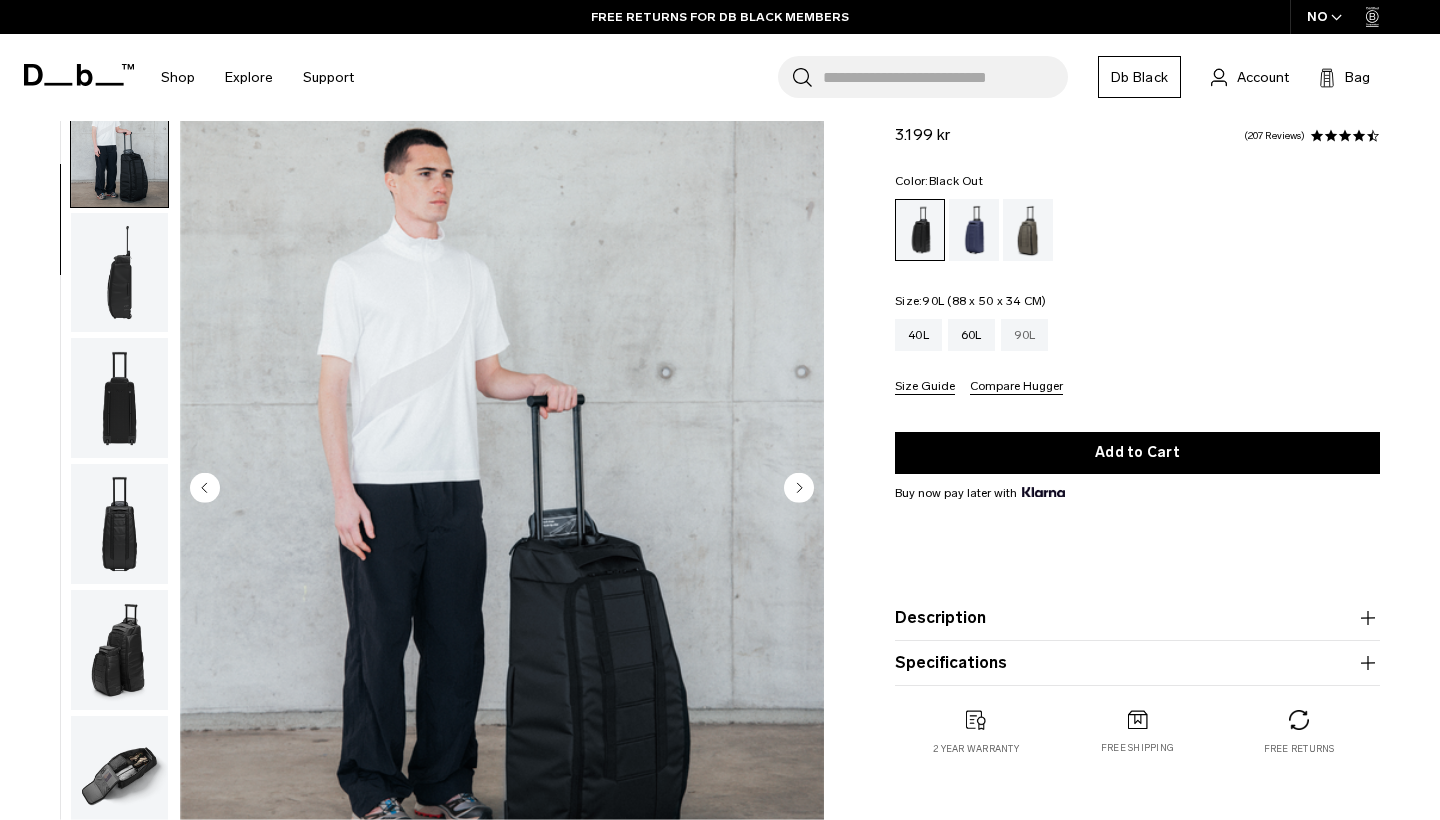 click on "90L" at bounding box center [1025, 335] 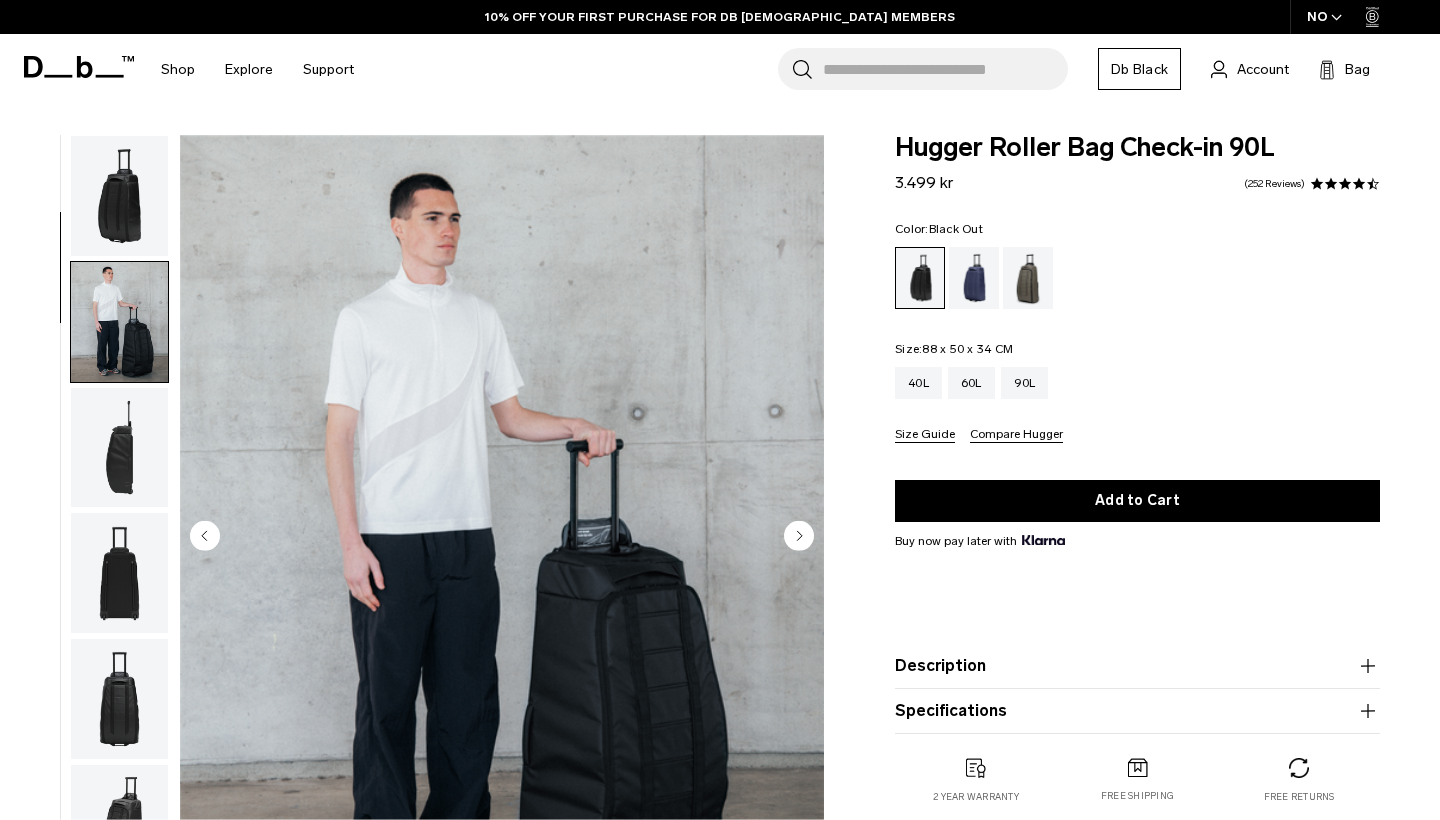 scroll, scrollTop: 150, scrollLeft: 0, axis: vertical 